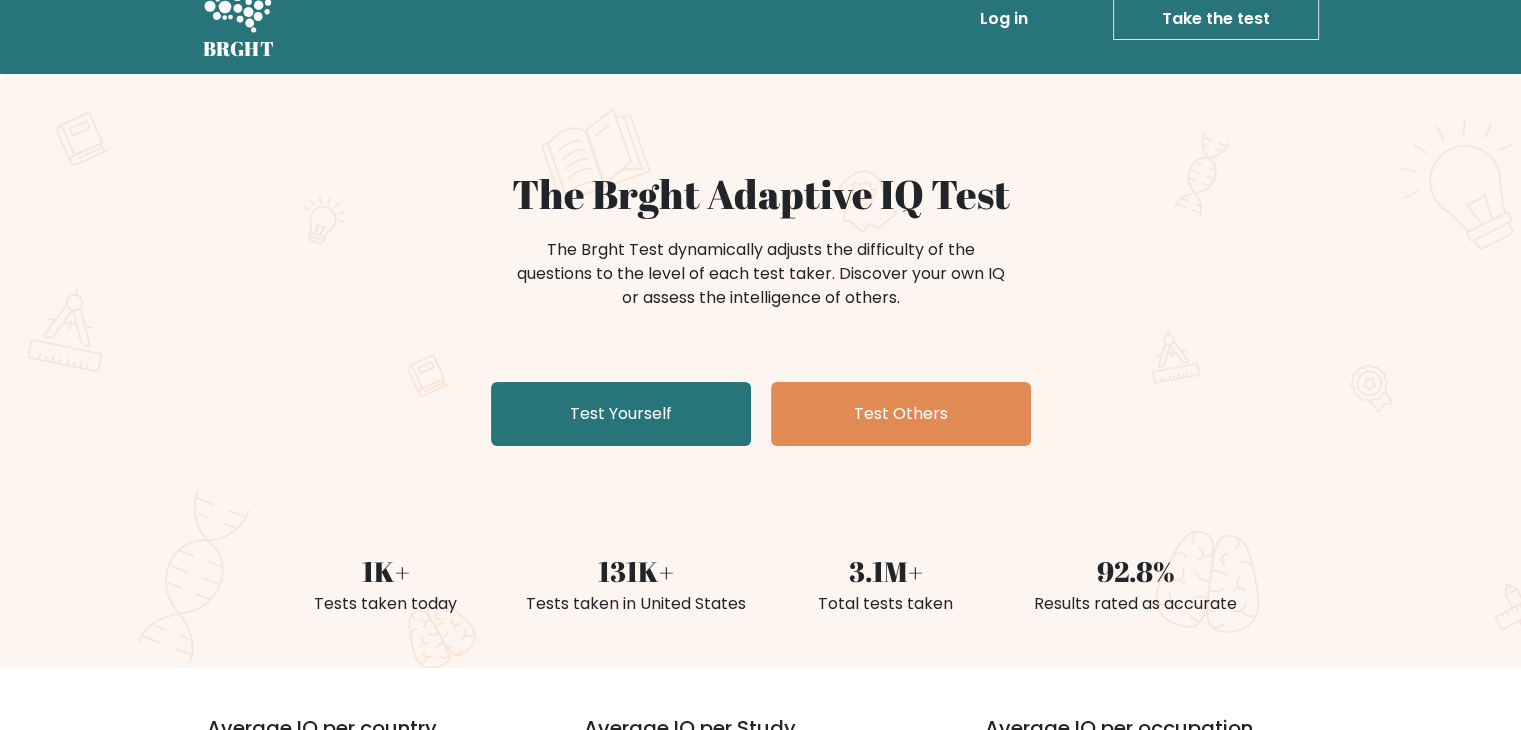 scroll, scrollTop: 100, scrollLeft: 0, axis: vertical 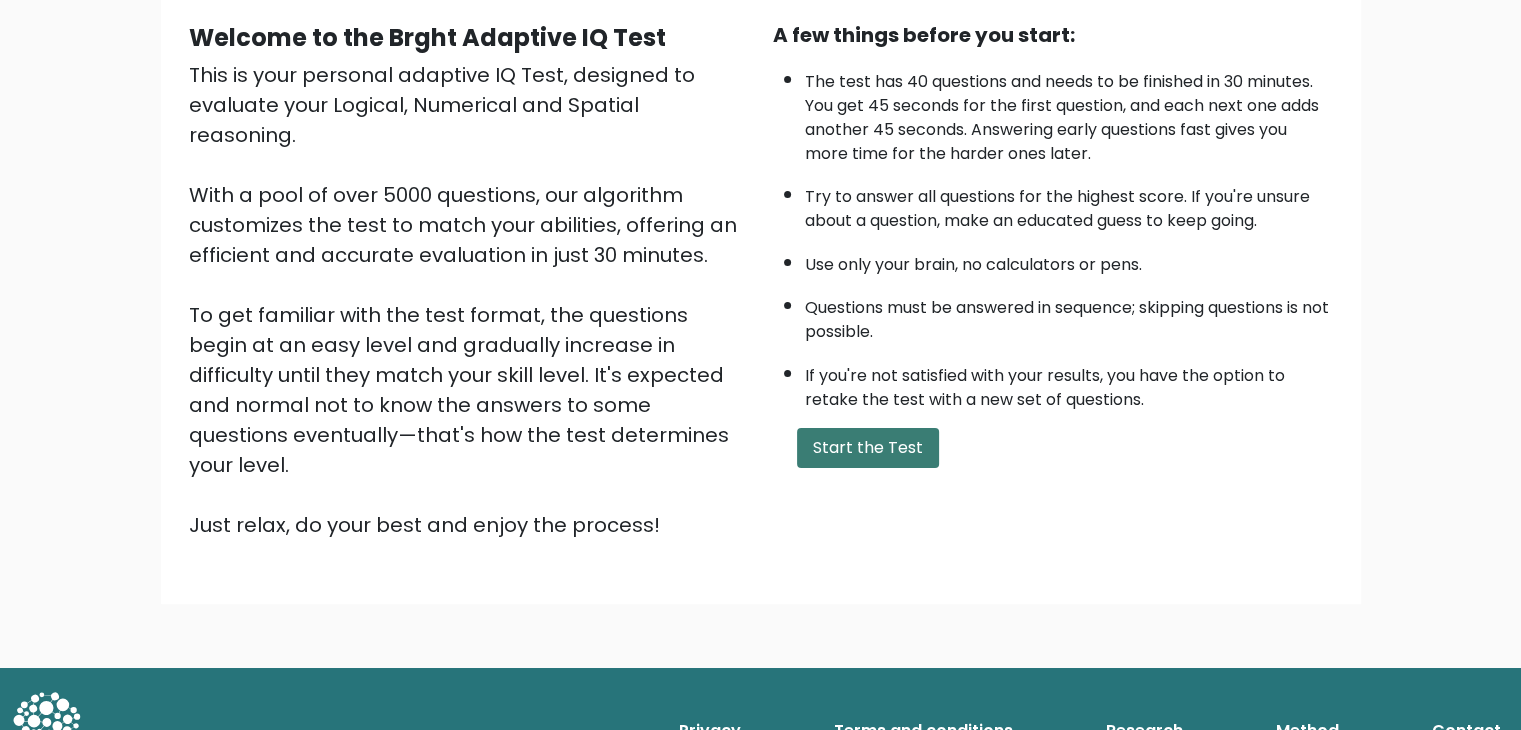 click on "Start the Test" at bounding box center (868, 448) 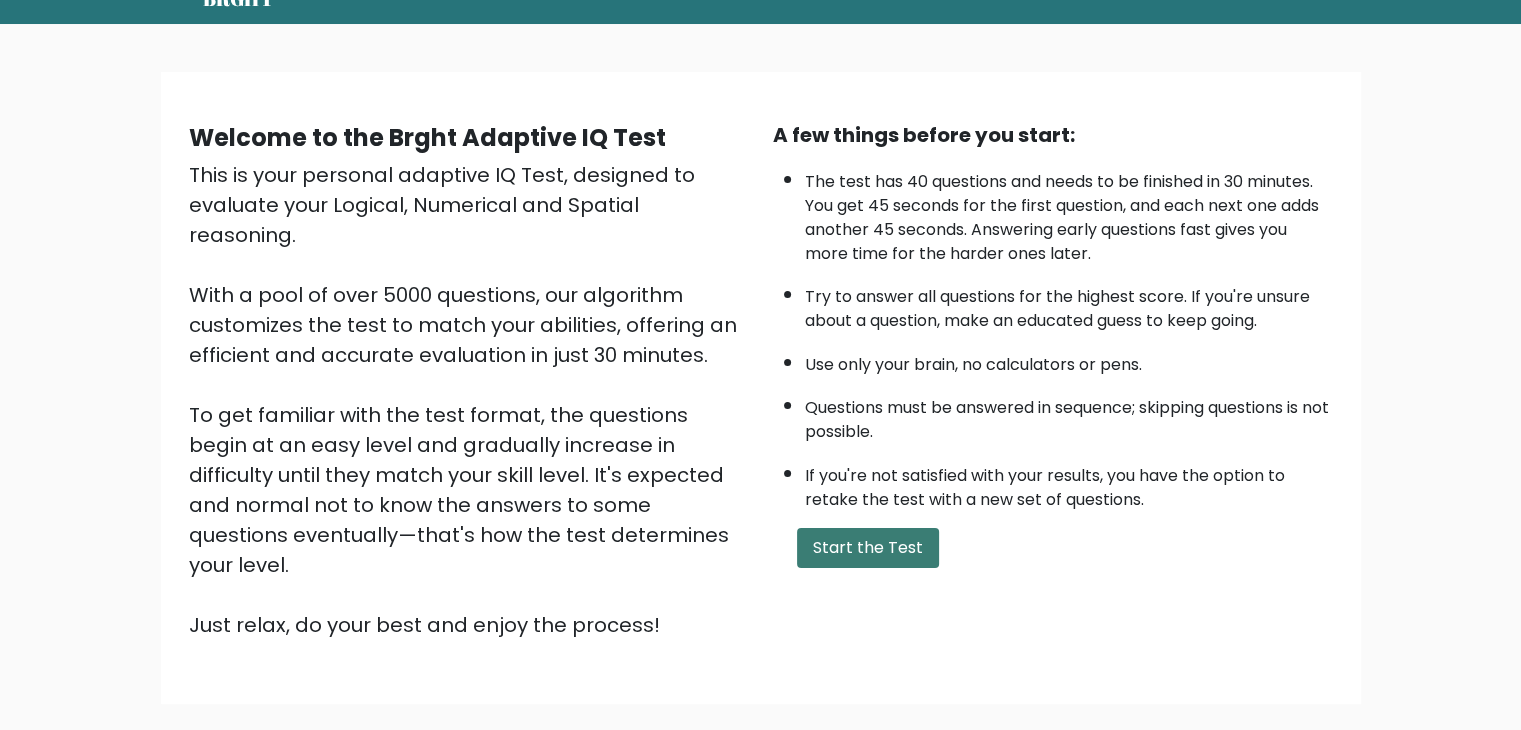 click on "Start the Test" at bounding box center (868, 548) 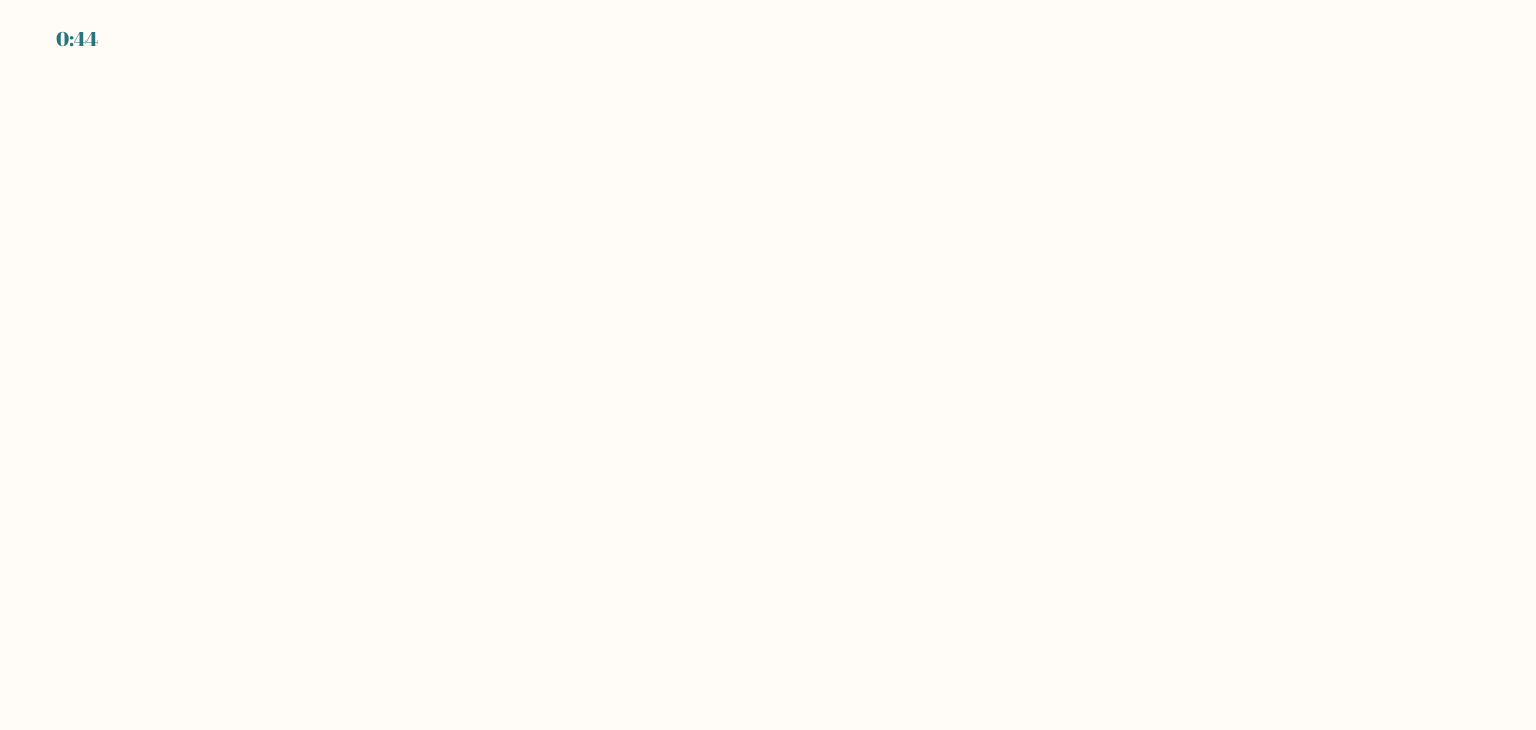 scroll, scrollTop: 0, scrollLeft: 0, axis: both 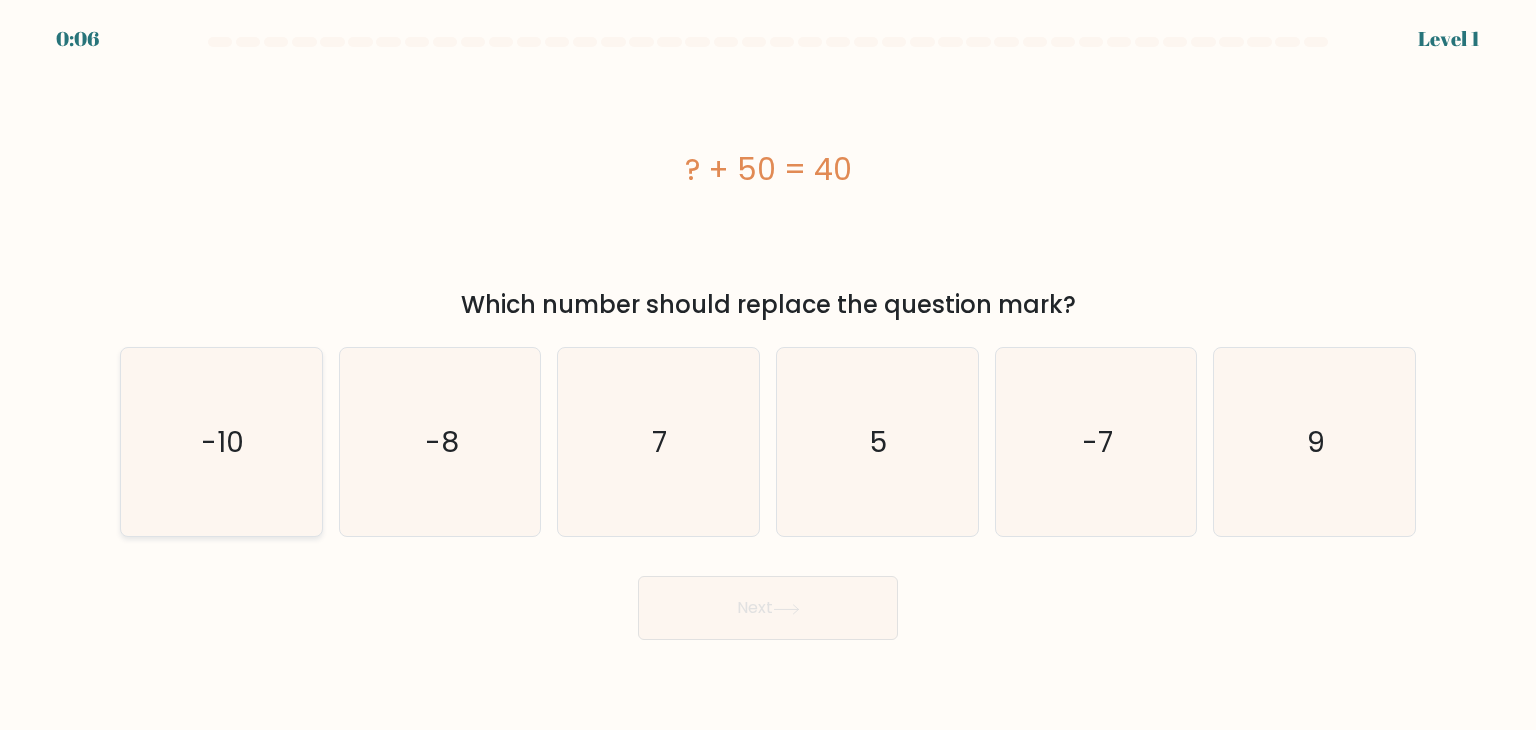 click on "a.
-10" at bounding box center [768, 370] 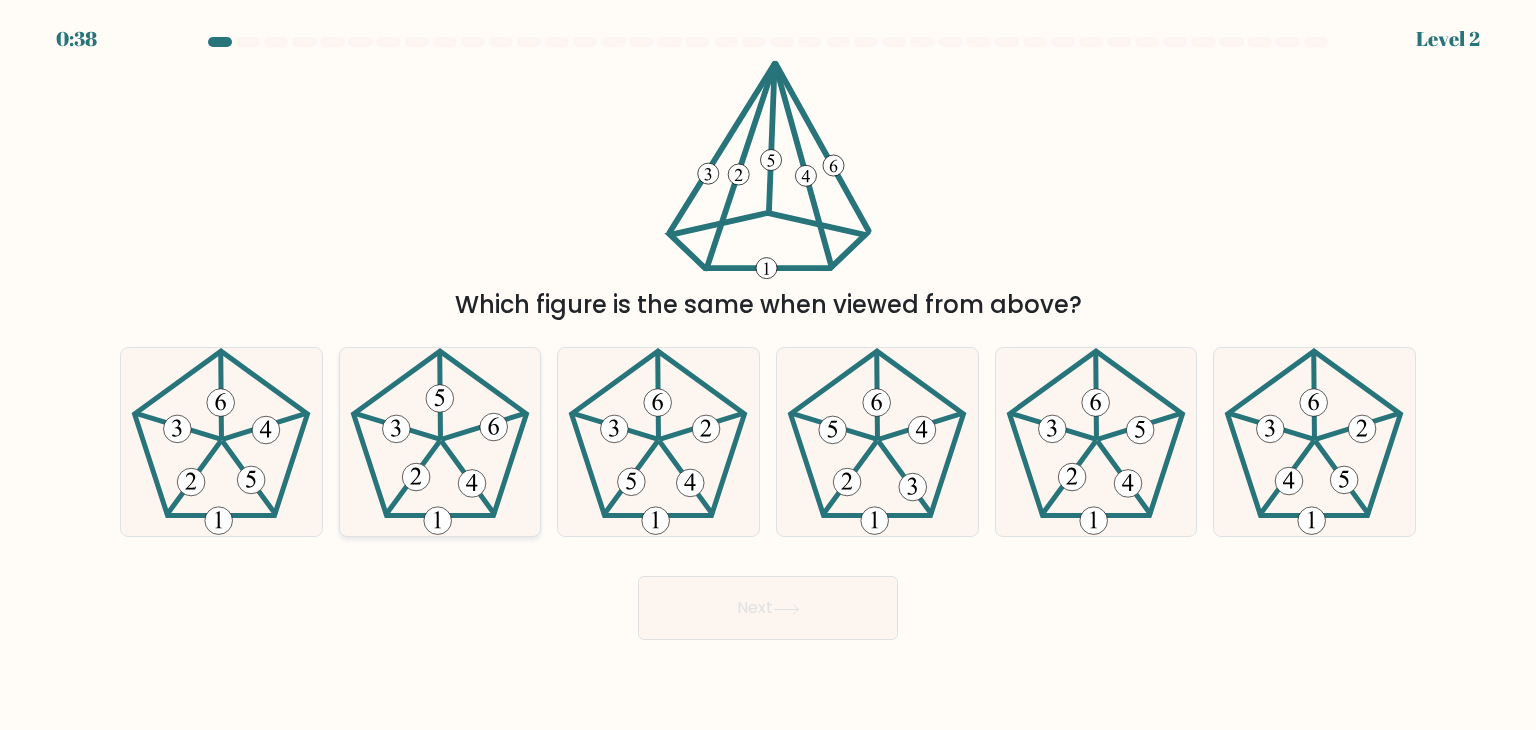 click at bounding box center (416, 478) 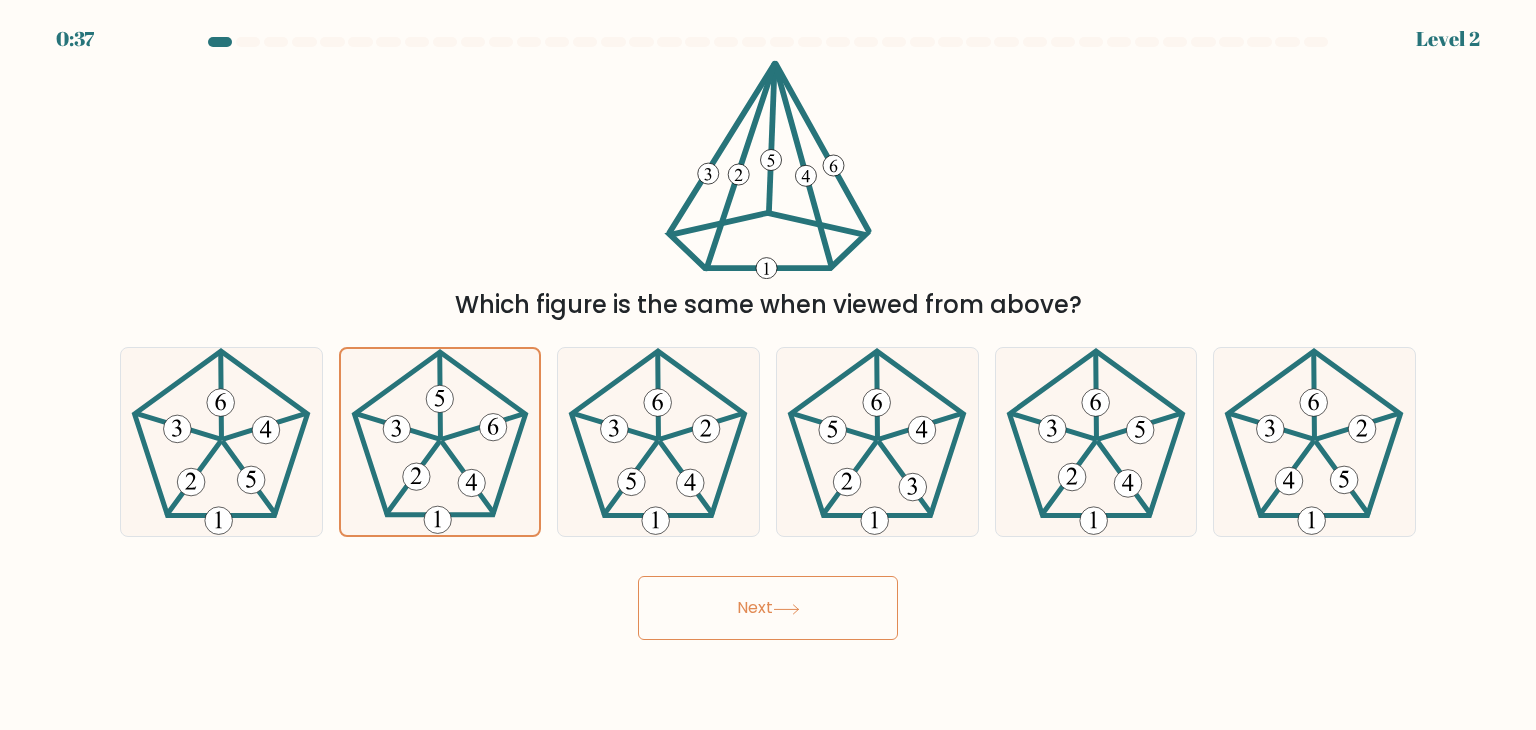 click on "Next" at bounding box center (768, 608) 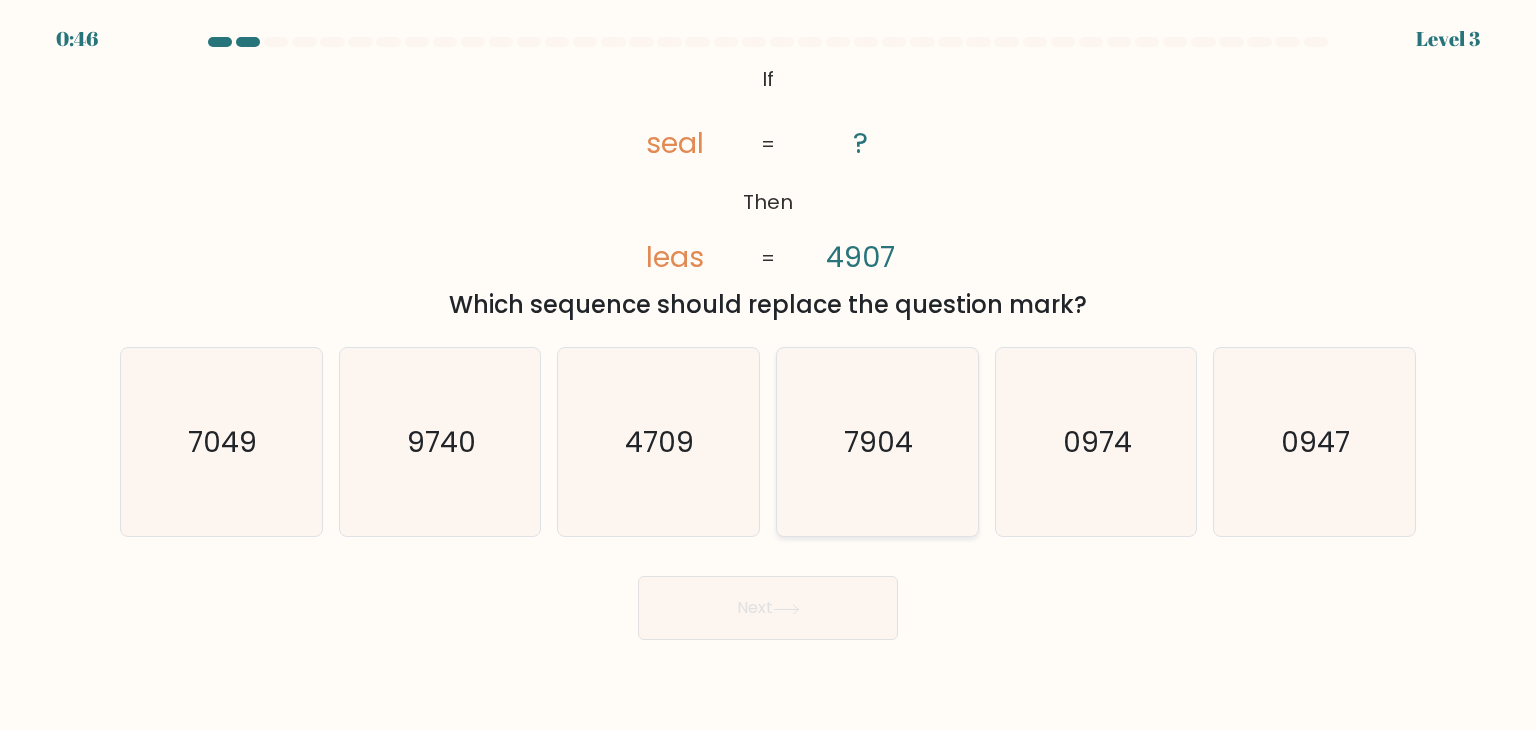 click on "7904" at bounding box center (877, 442) 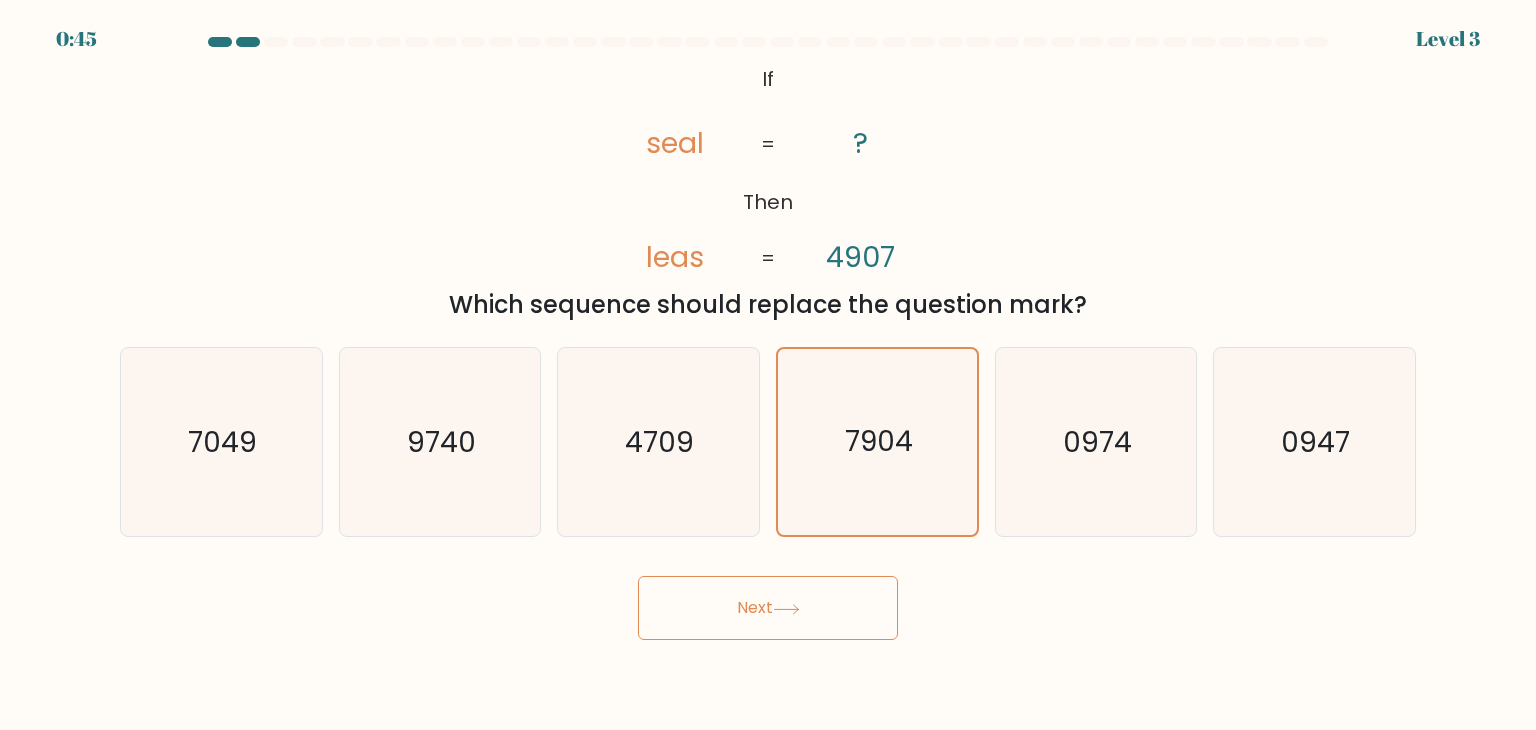 click on "Next" at bounding box center (768, 608) 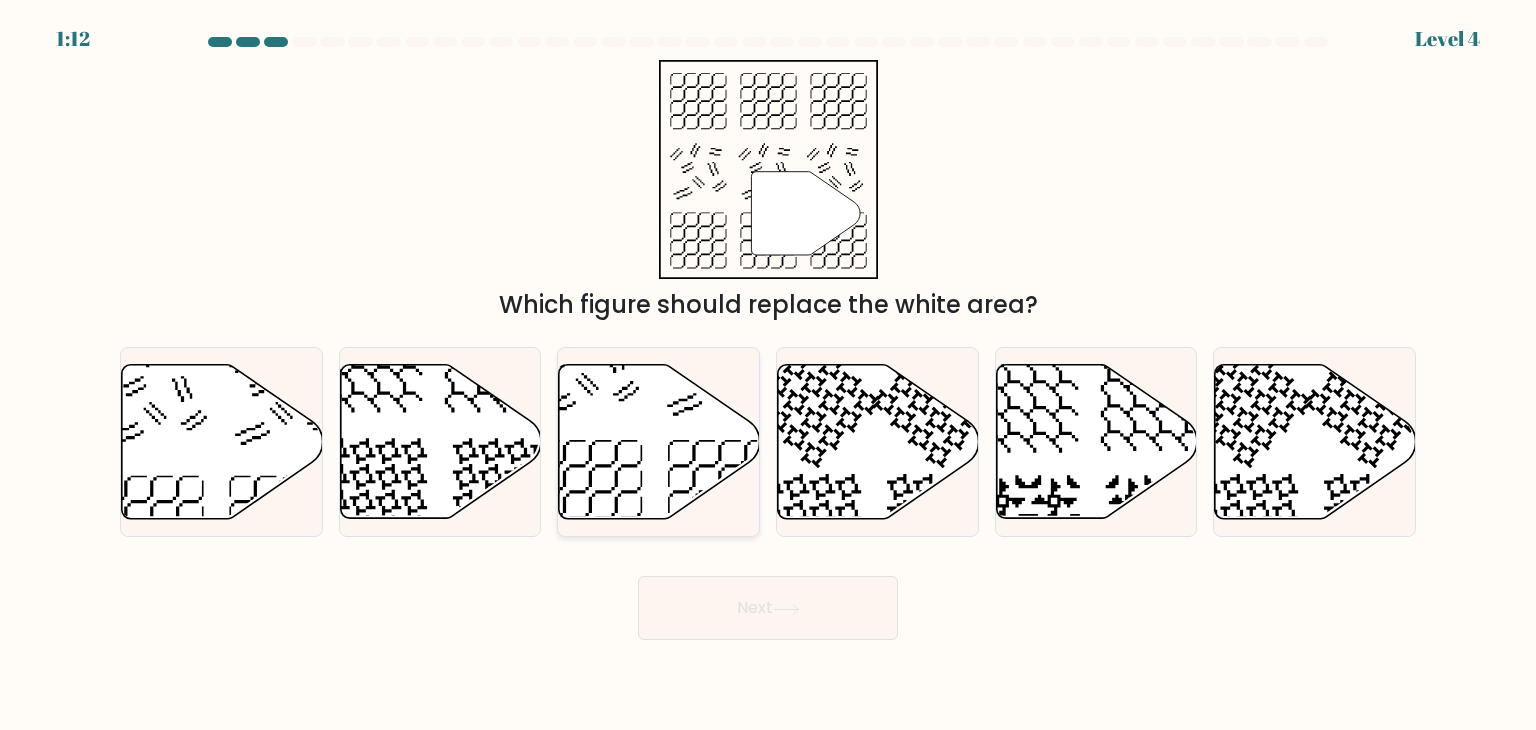 click at bounding box center (659, 442) 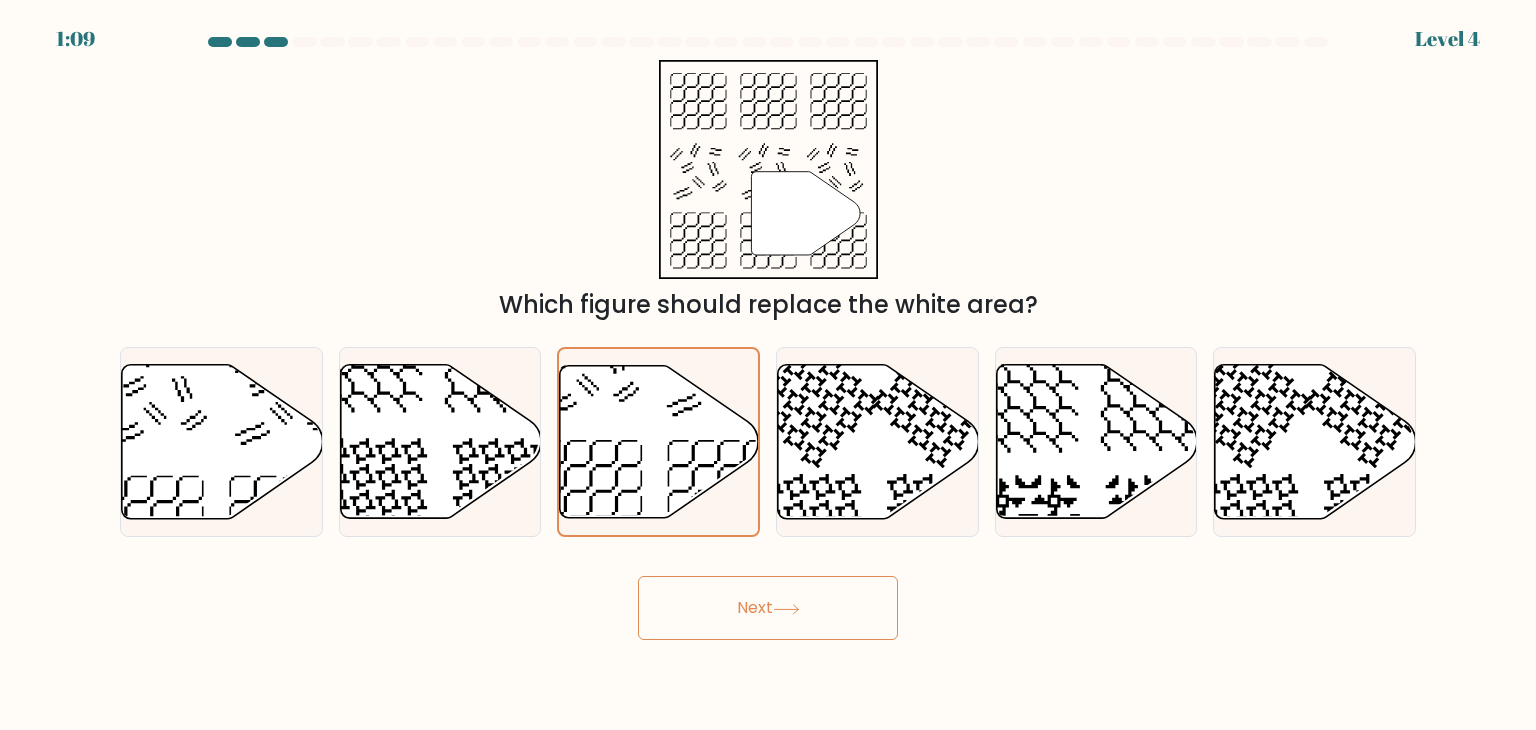 click on "Next" at bounding box center [768, 608] 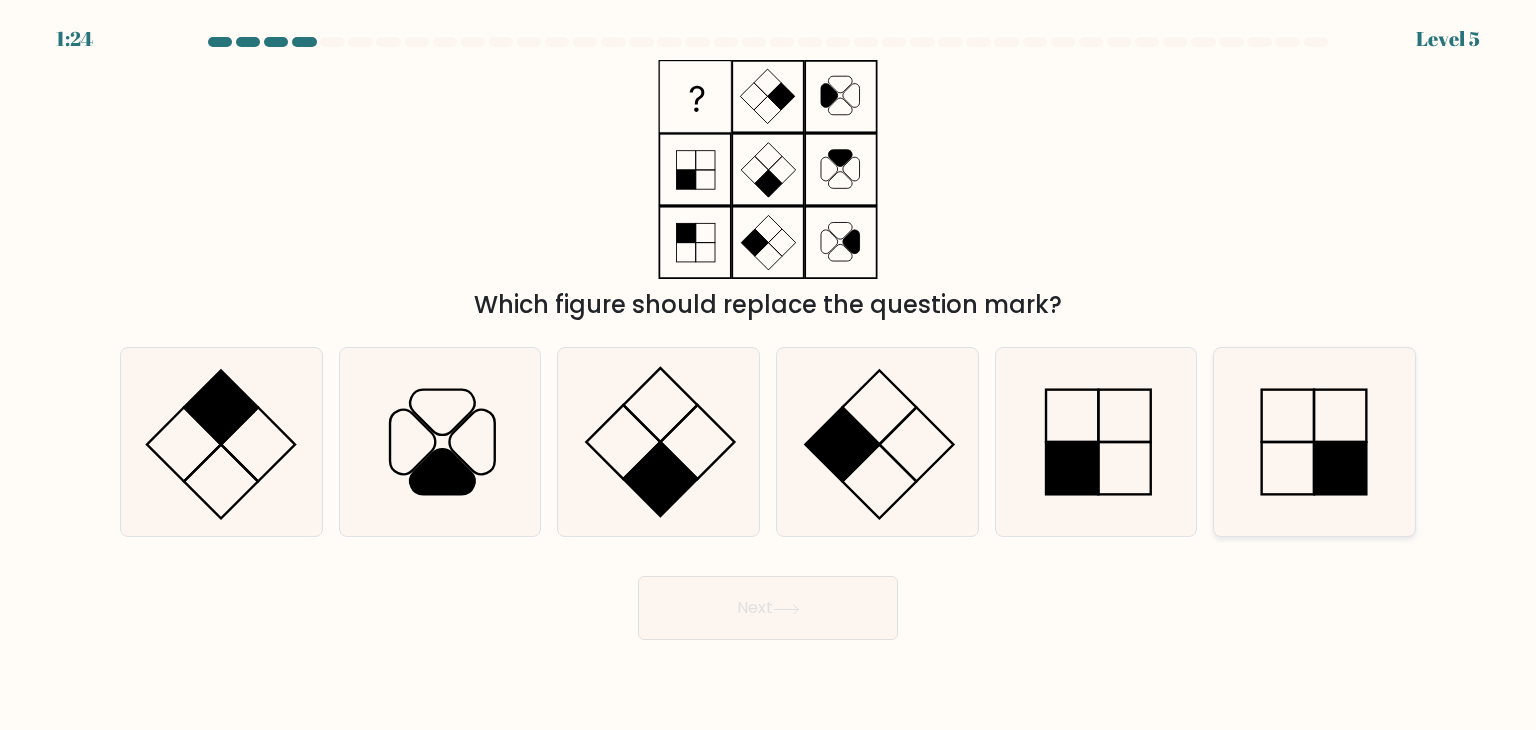 click at bounding box center (1314, 442) 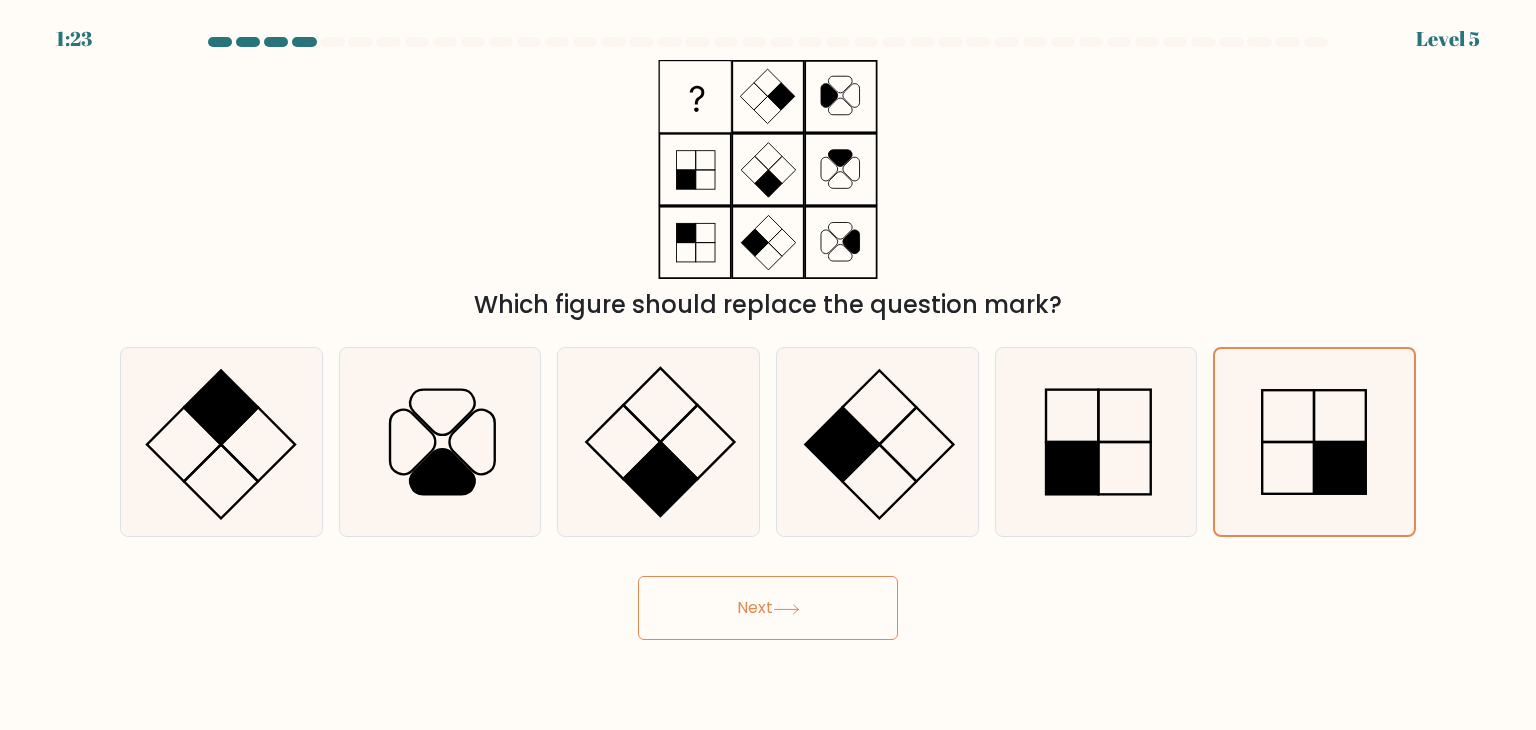 click on "Next" at bounding box center (768, 608) 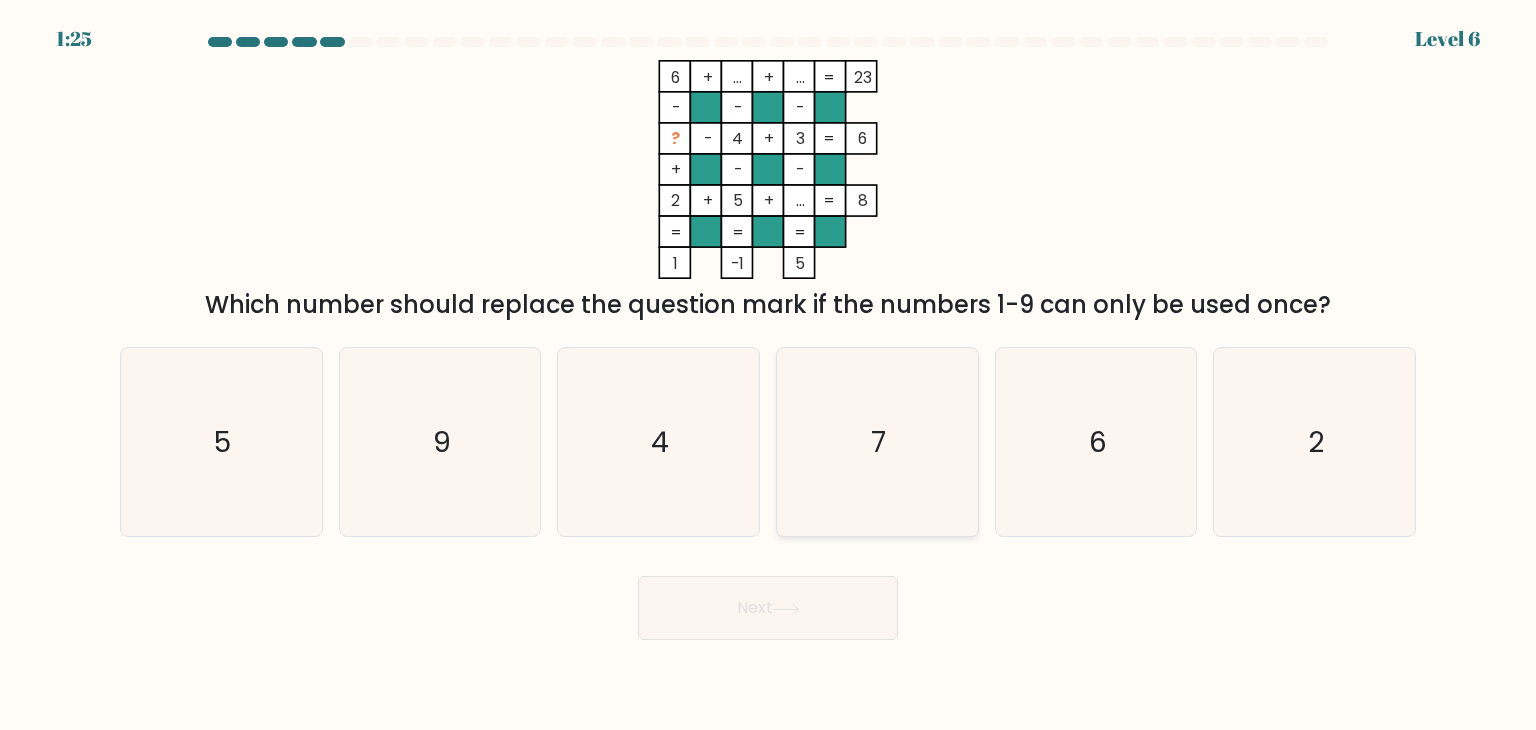 click on "7" at bounding box center [877, 442] 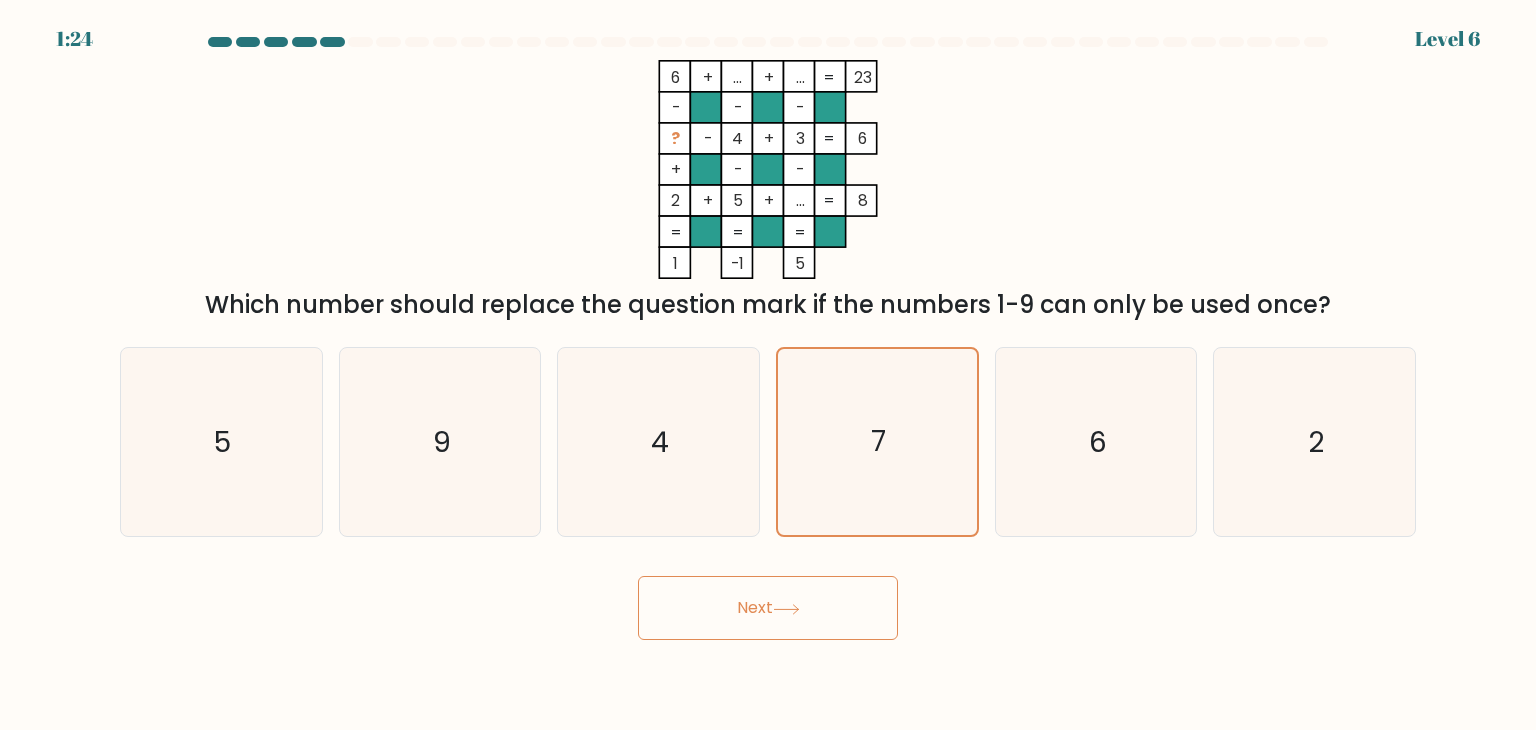 click on "Next" at bounding box center (768, 608) 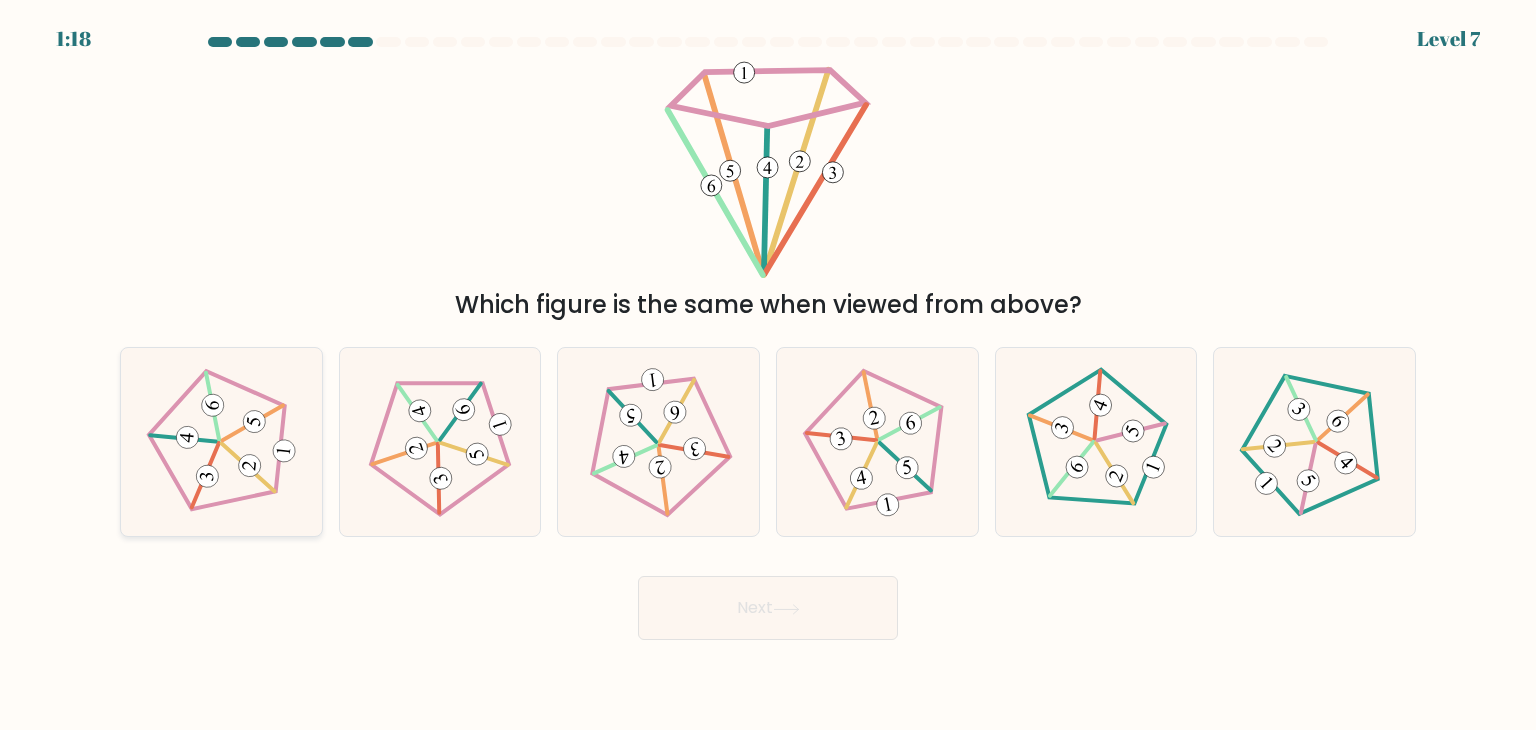 click at bounding box center (221, 442) 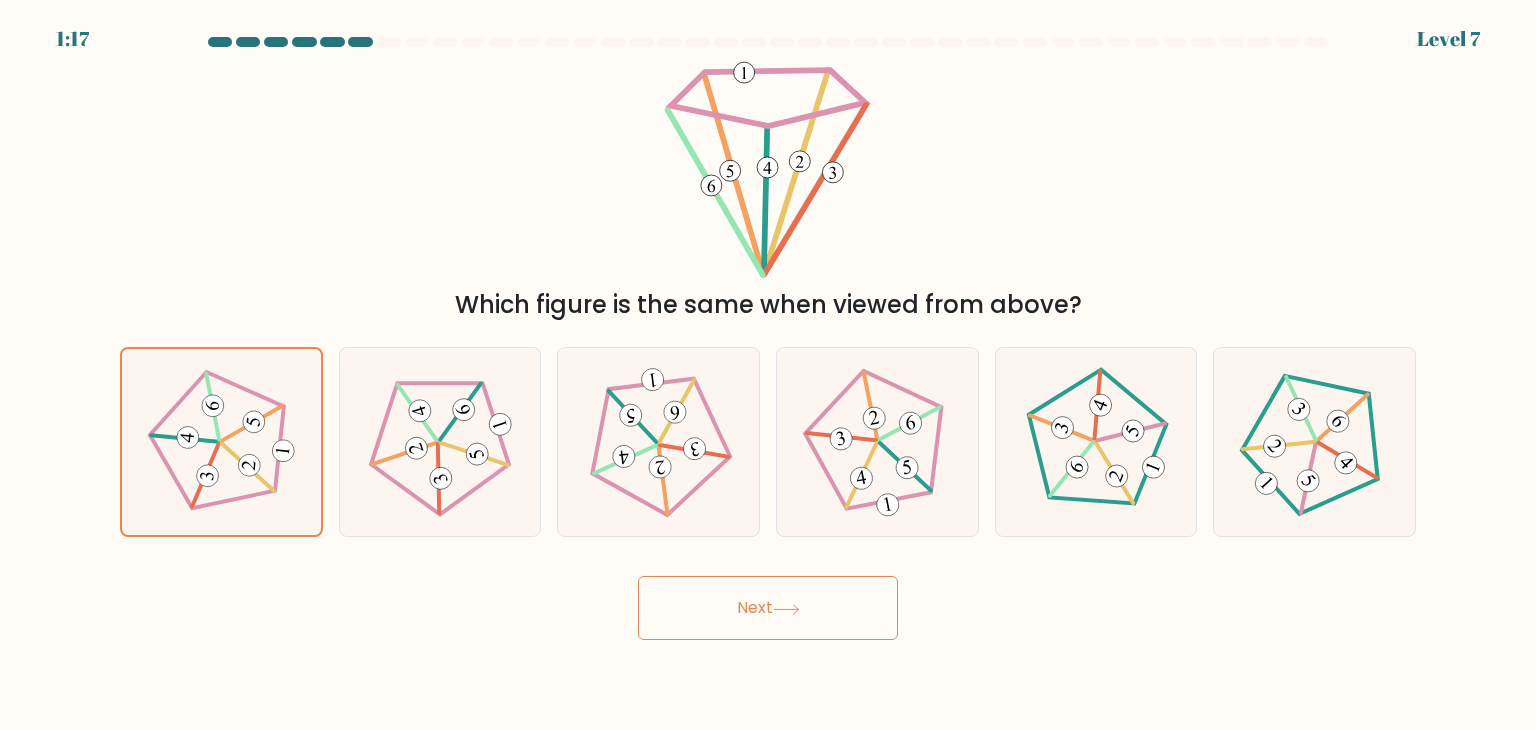 click on "Next" at bounding box center (768, 608) 